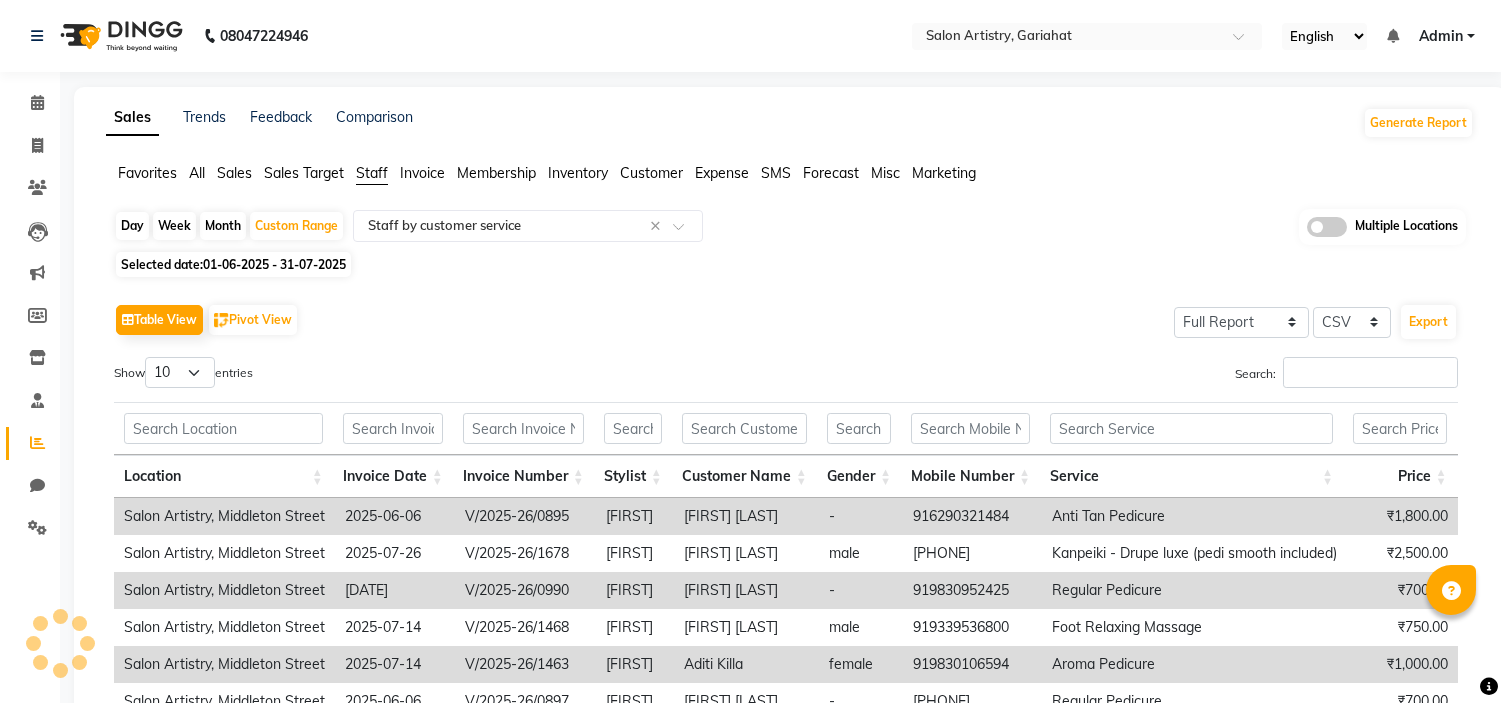 select on "full_report" 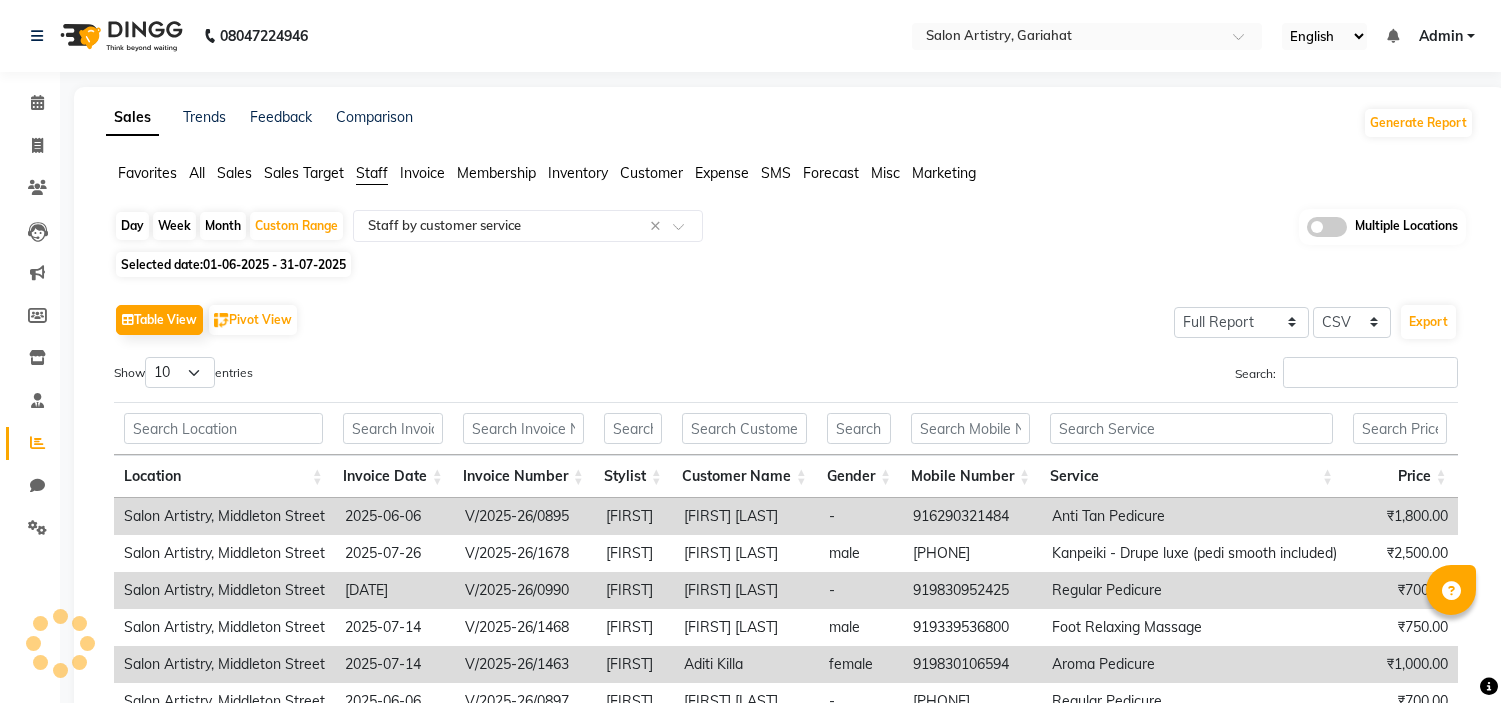 scroll, scrollTop: 0, scrollLeft: 0, axis: both 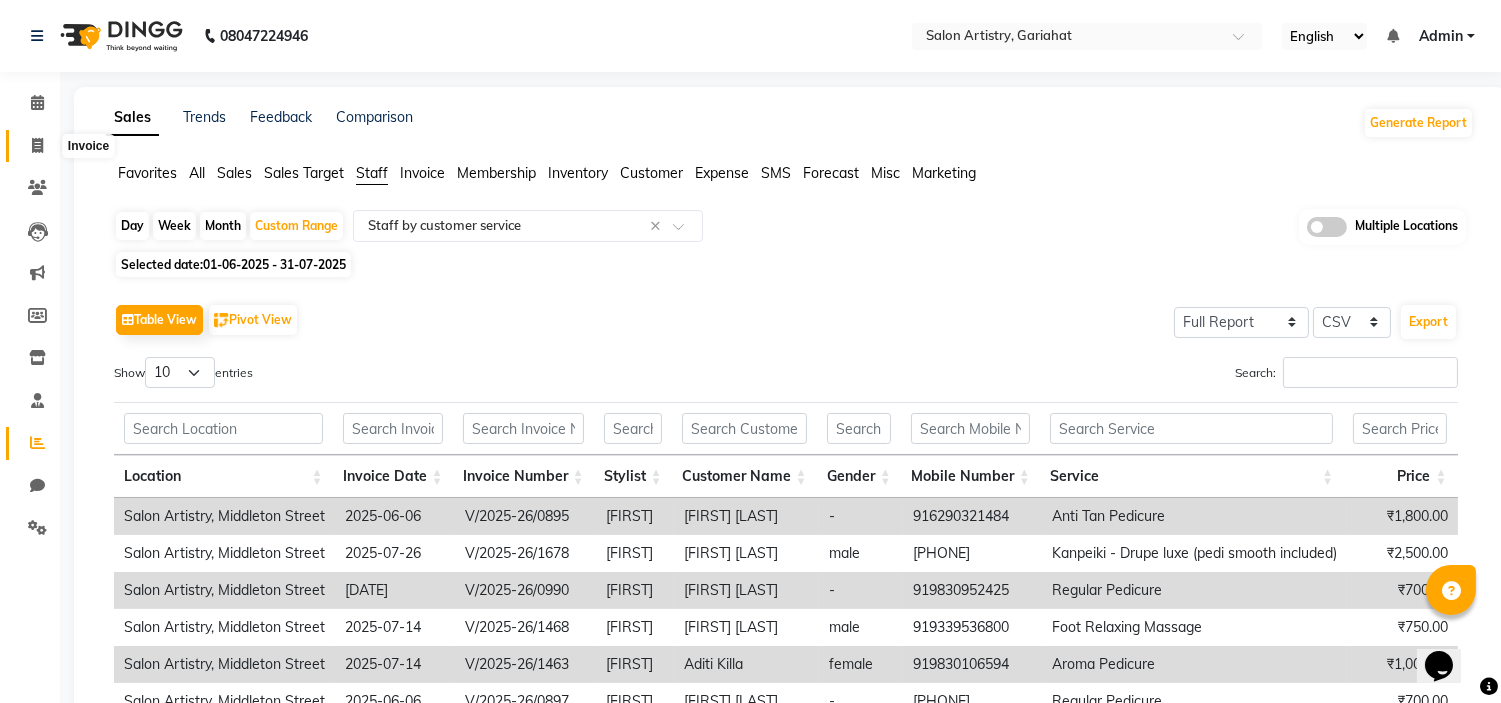 click 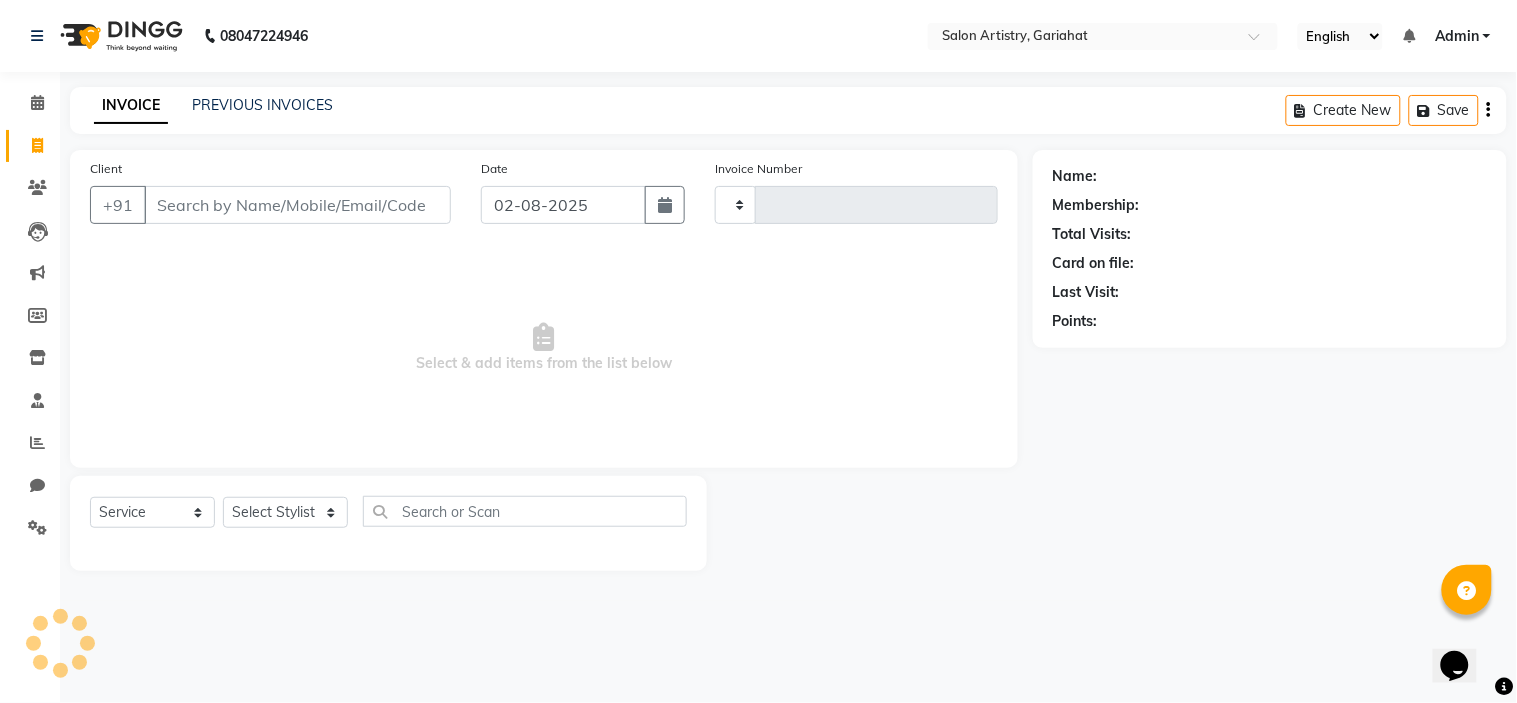 type on "0513" 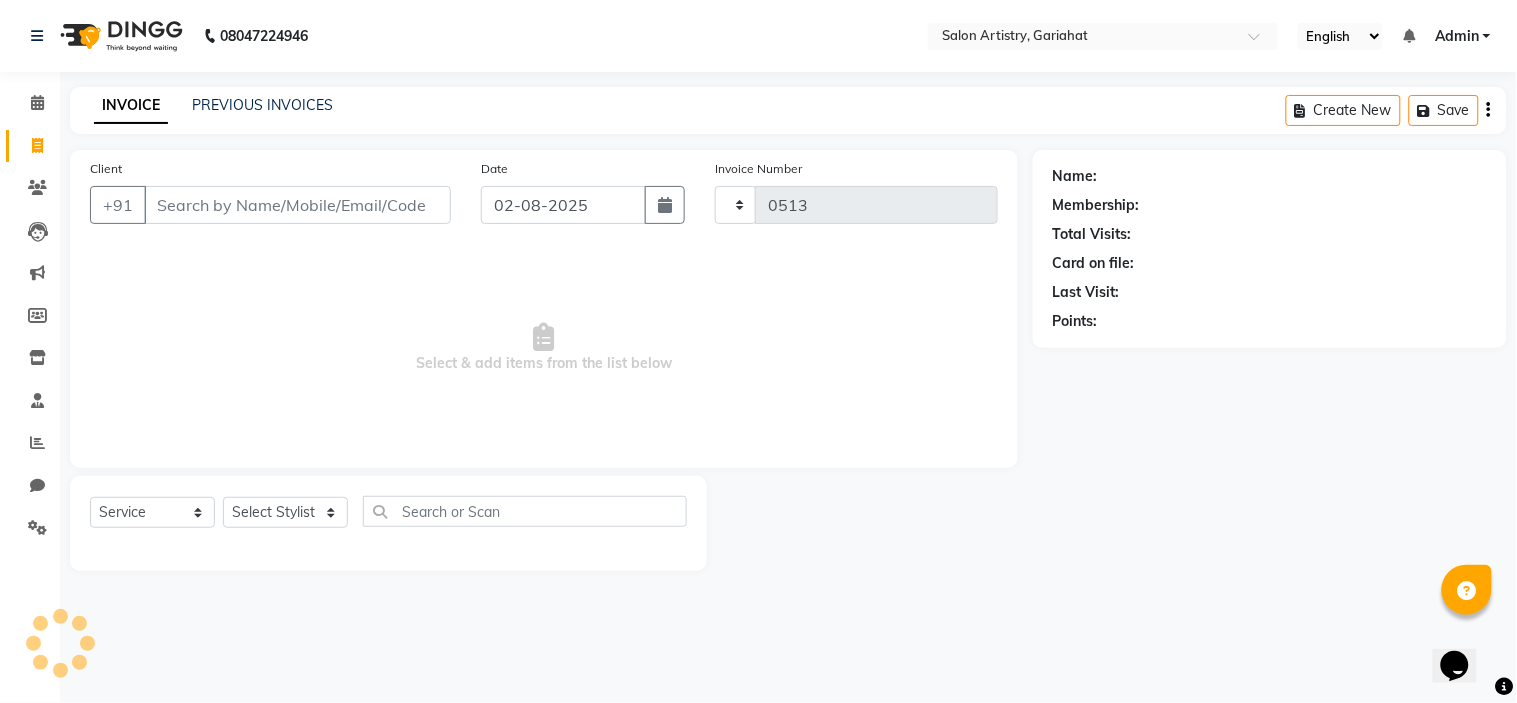 select on "8368" 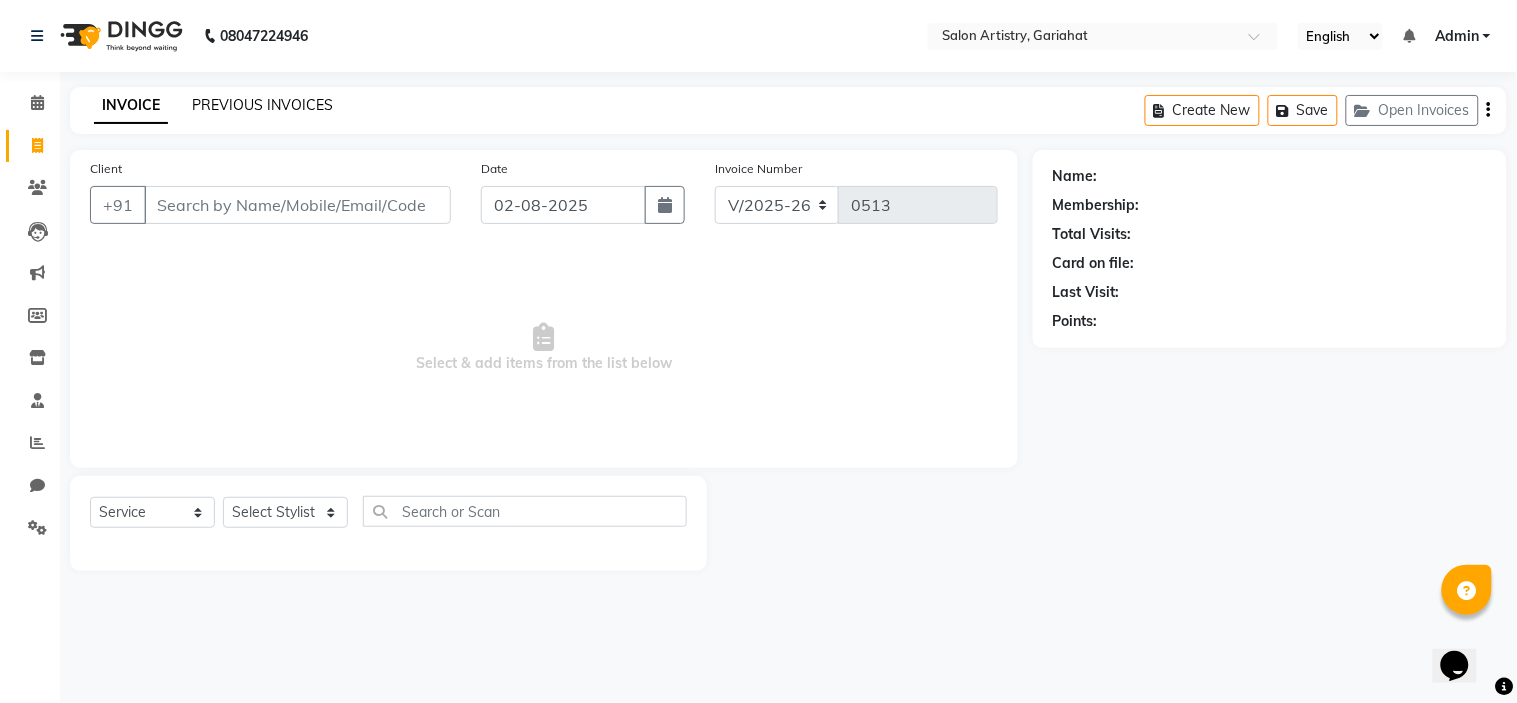 click on "PREVIOUS INVOICES" 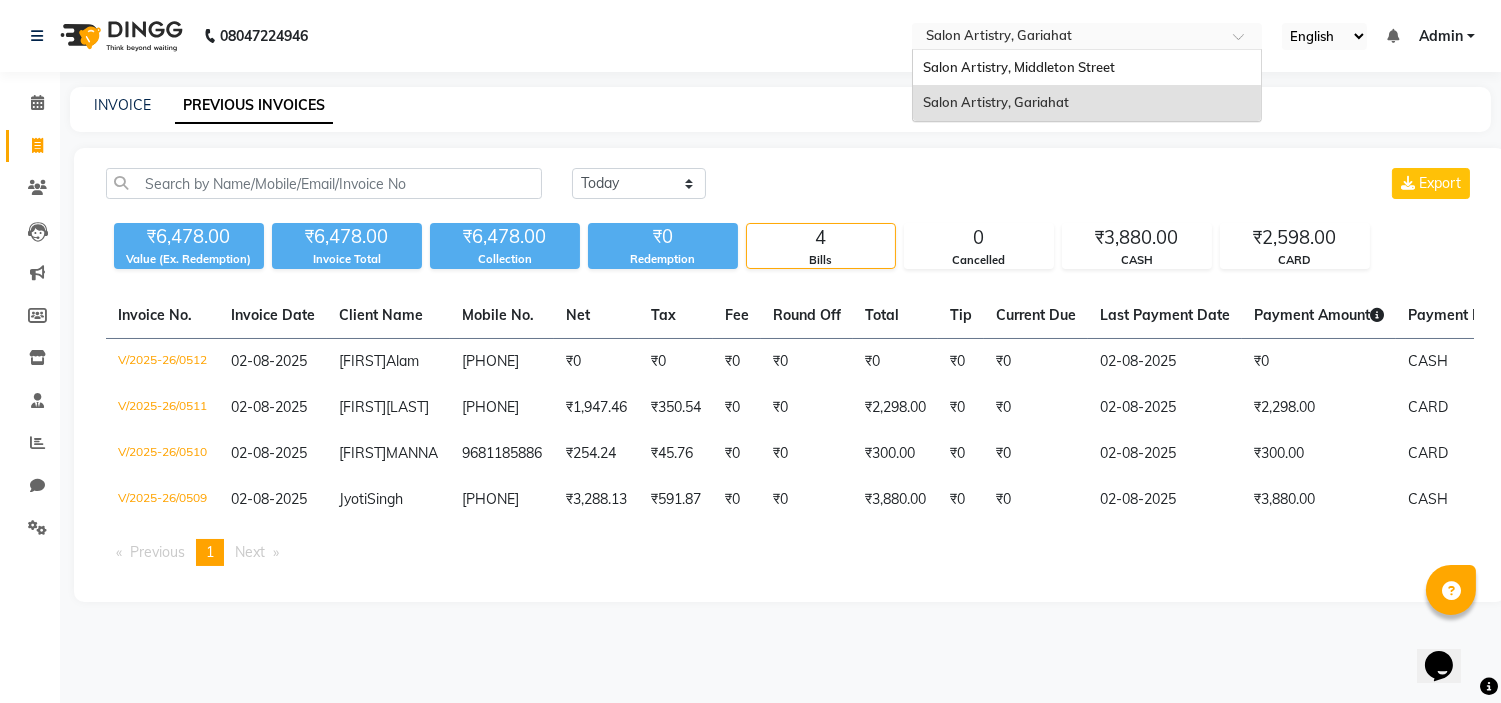 click at bounding box center (1067, 38) 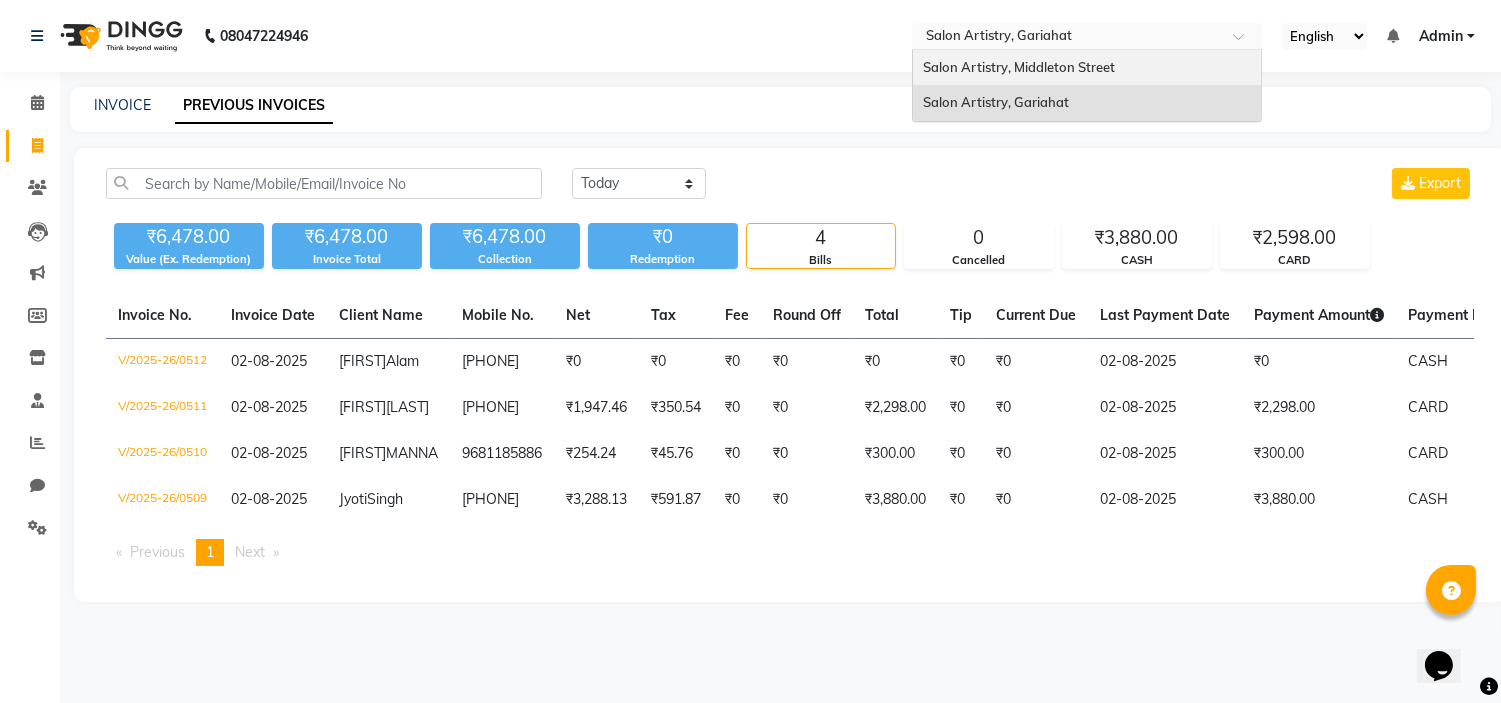 click on "Salon Artistry, Middleton Street" at bounding box center [1019, 67] 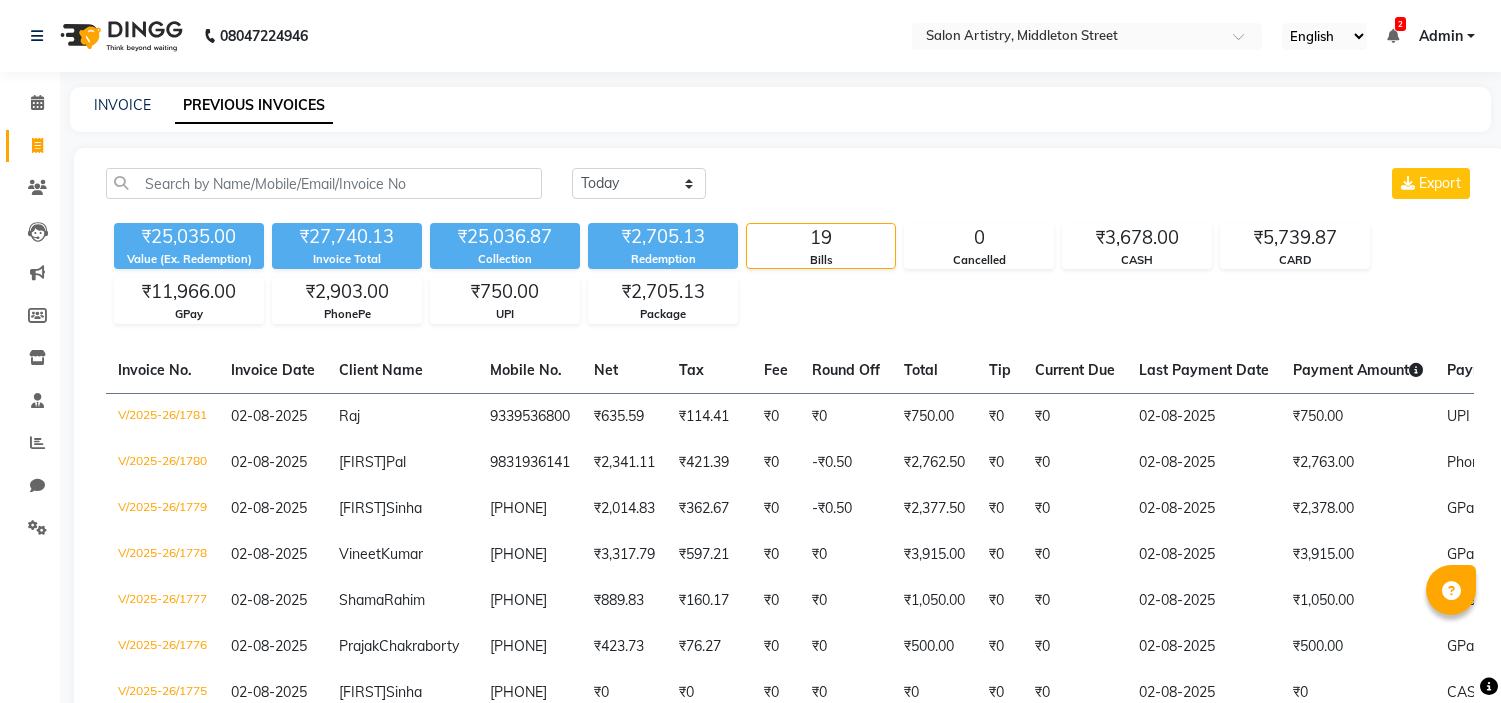 scroll, scrollTop: 0, scrollLeft: 0, axis: both 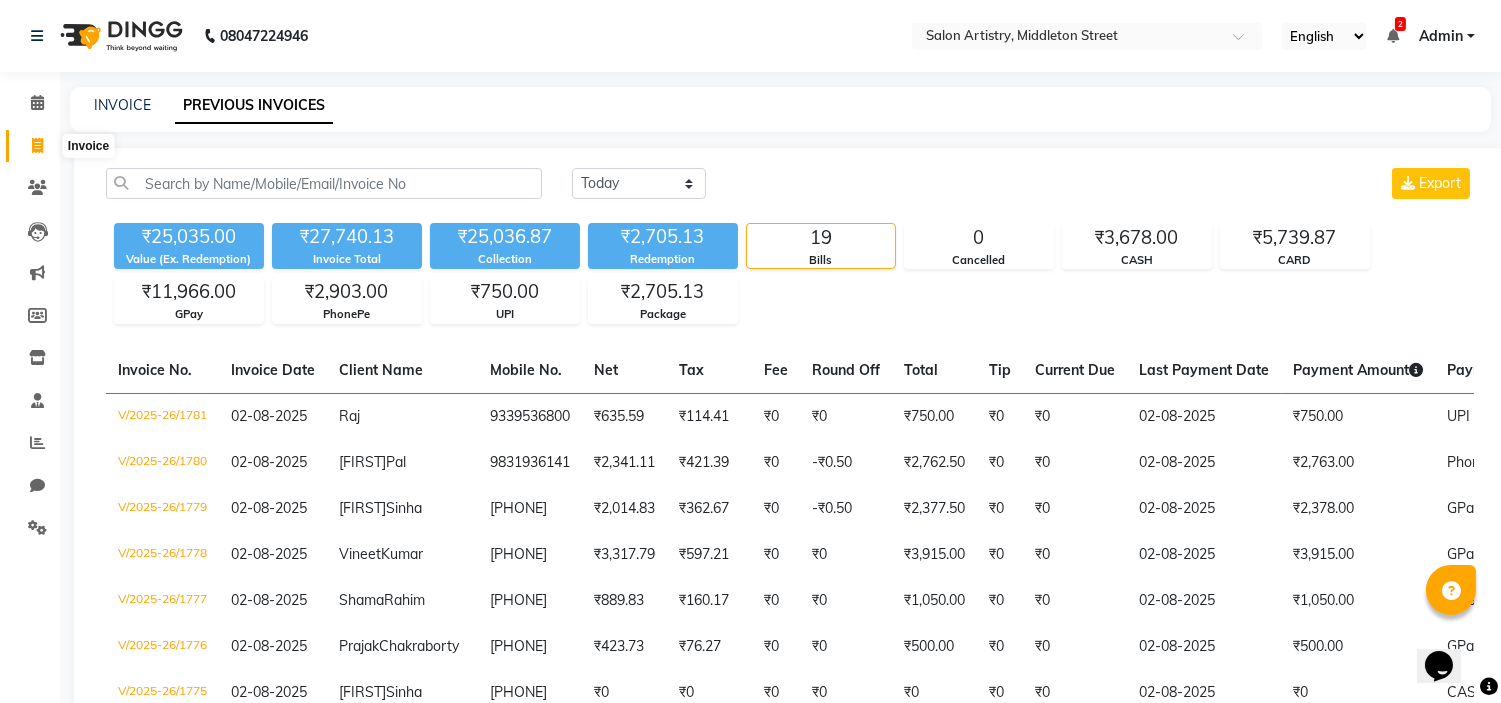 click 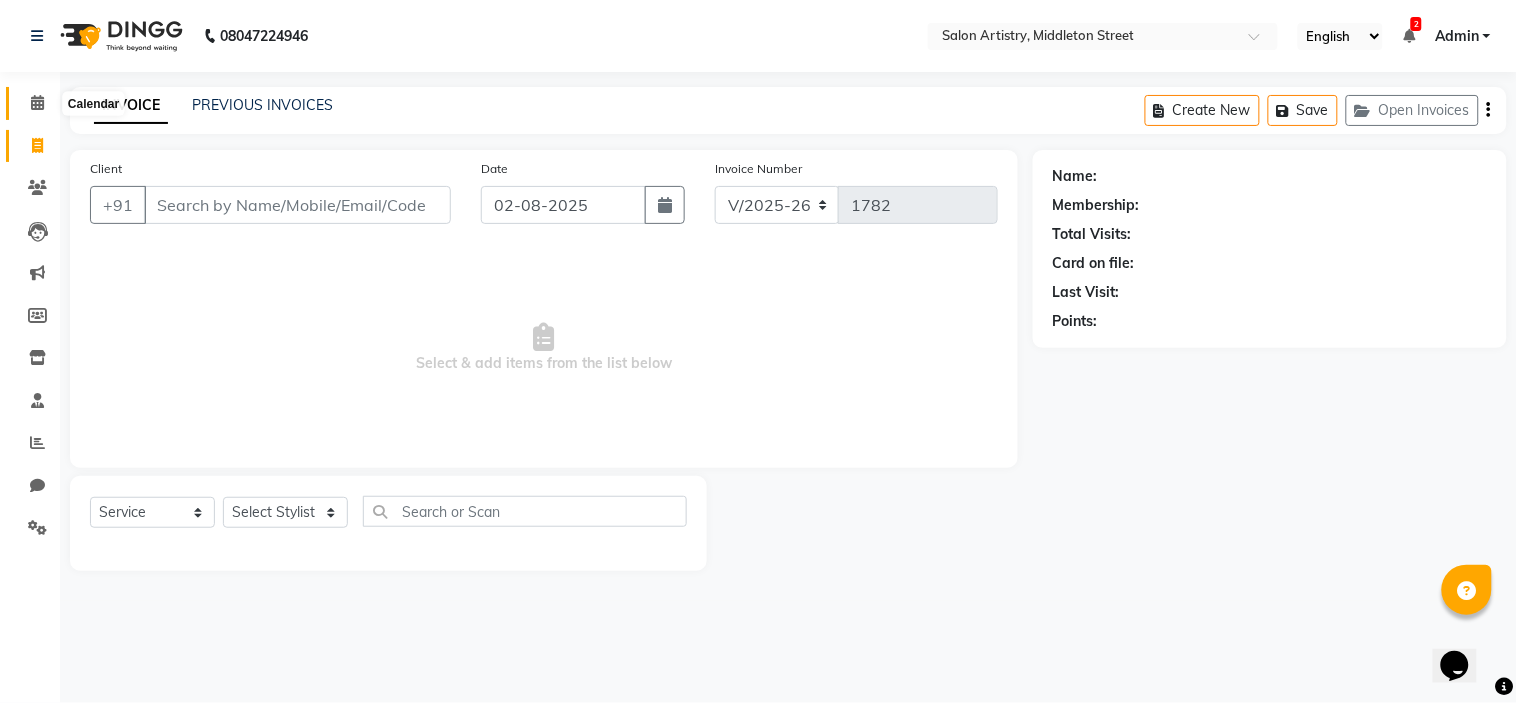 click 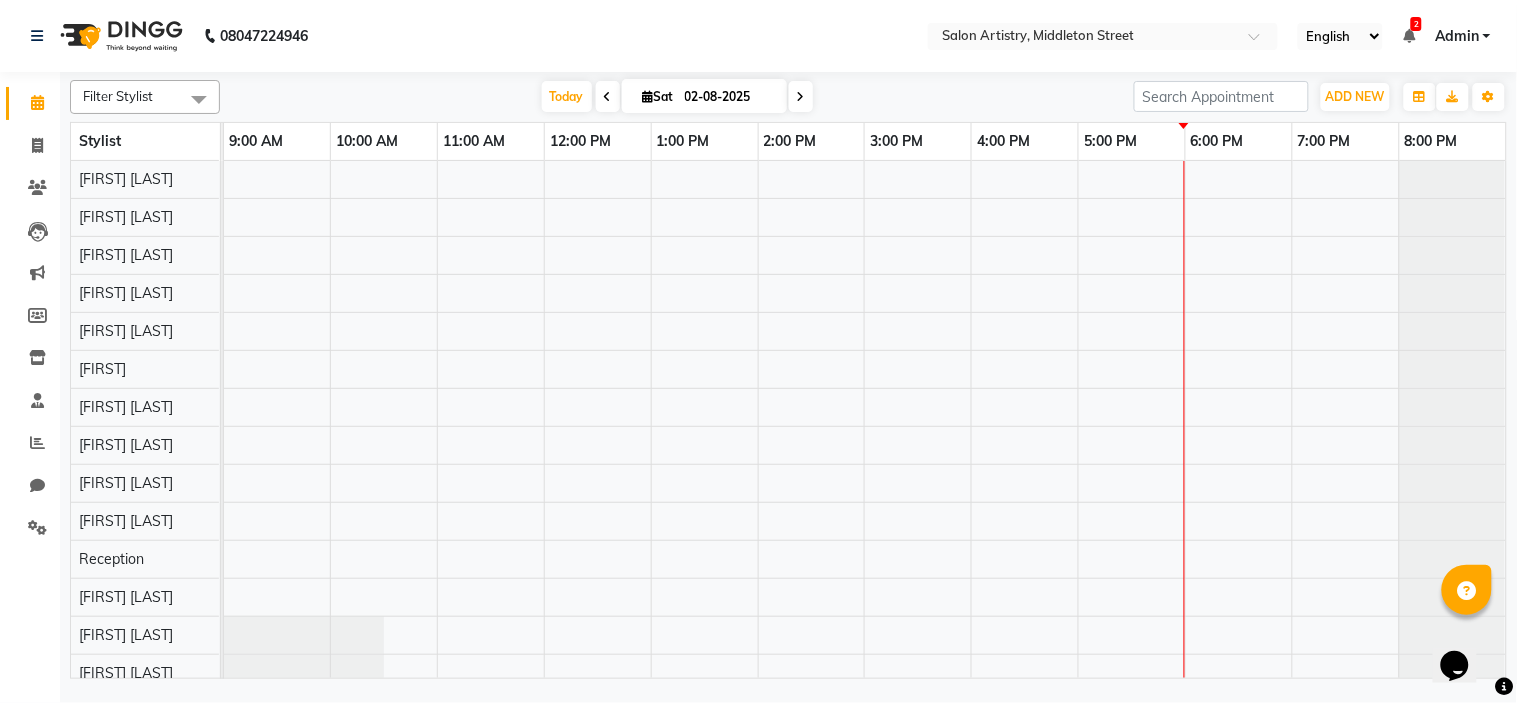 scroll, scrollTop: 0, scrollLeft: 0, axis: both 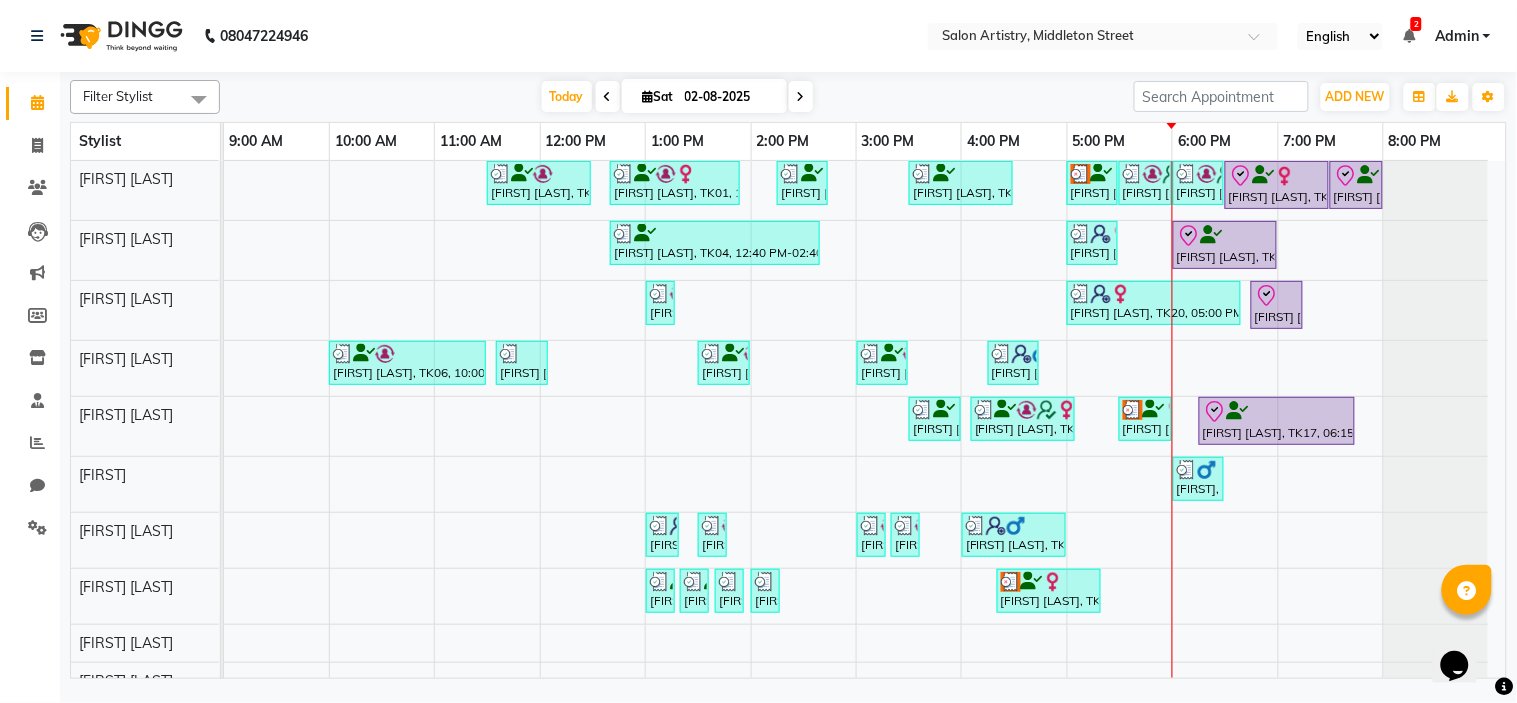 click on "[PHONE] Select Location × Salon Artistry, Middleton Street English ENGLISH Español العربية मराठी हिंदी ગુજરાતી தமிழ் 中文 2 Notifications nothing to show Admin Manage Profile Change Password Sign out Version:3.15.11" 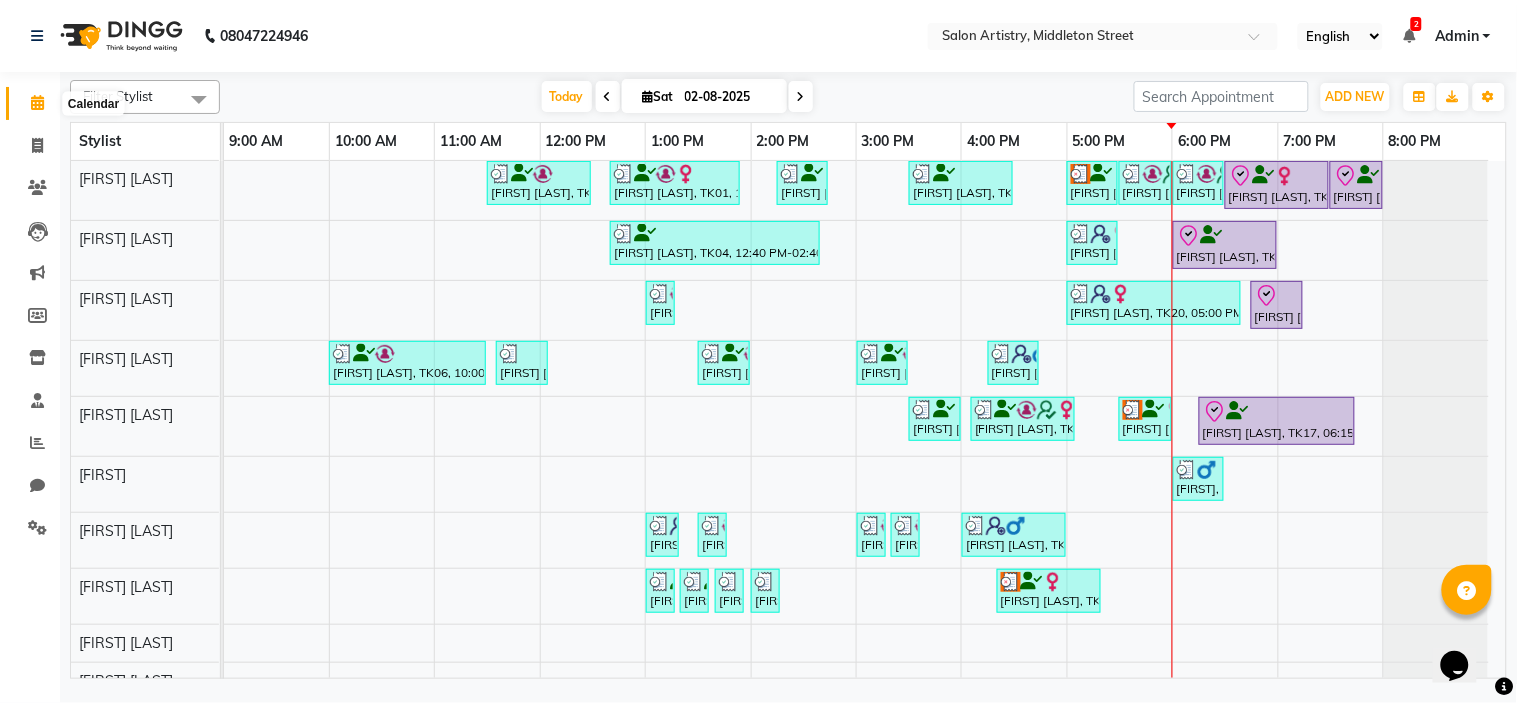 click 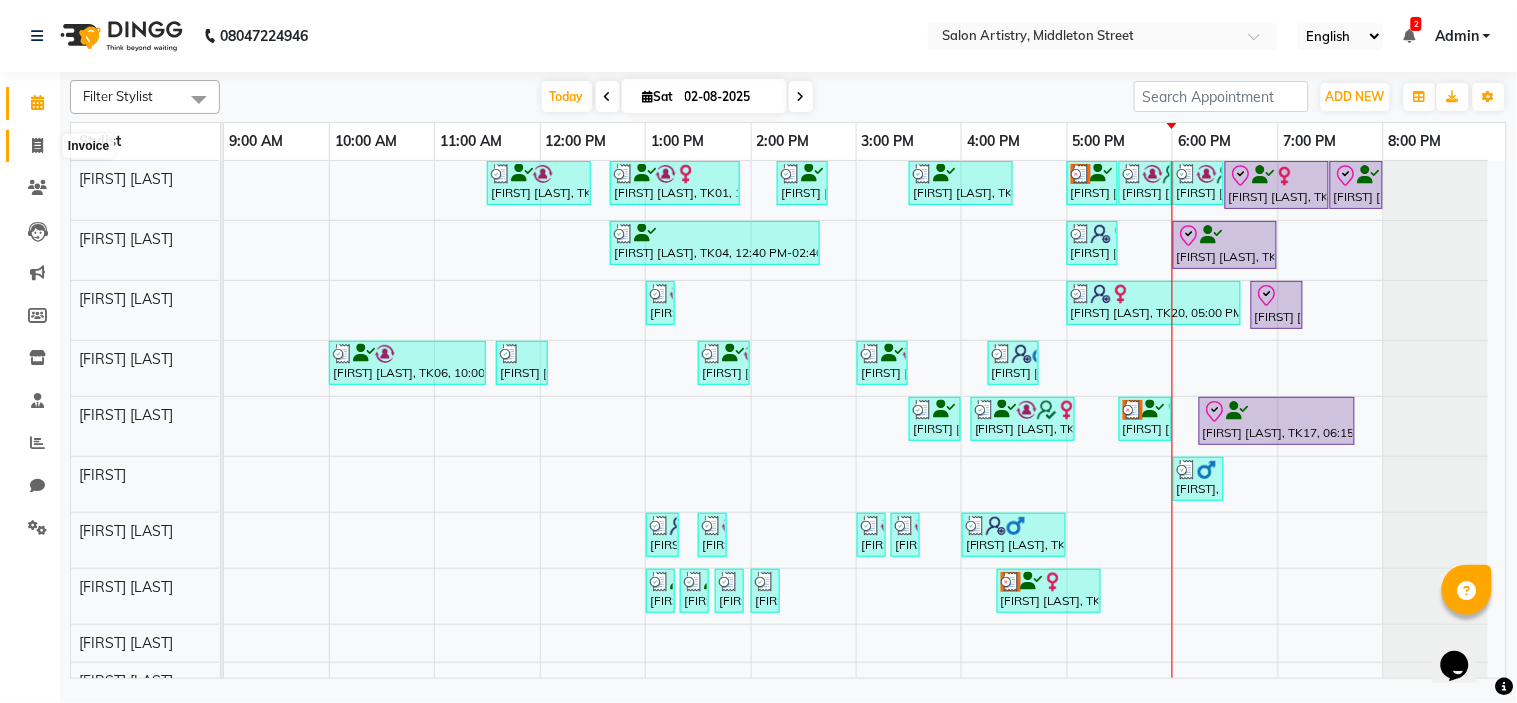 click 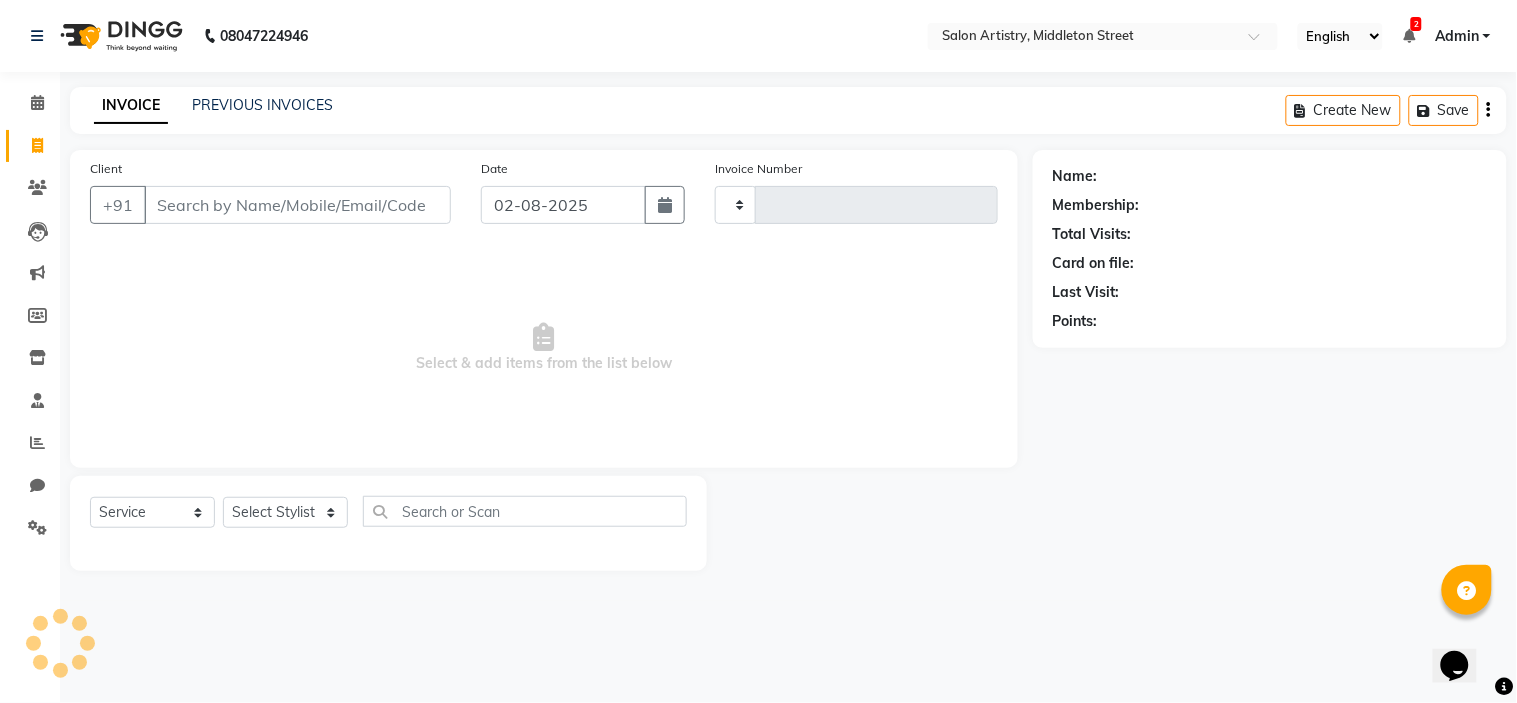 type on "1782" 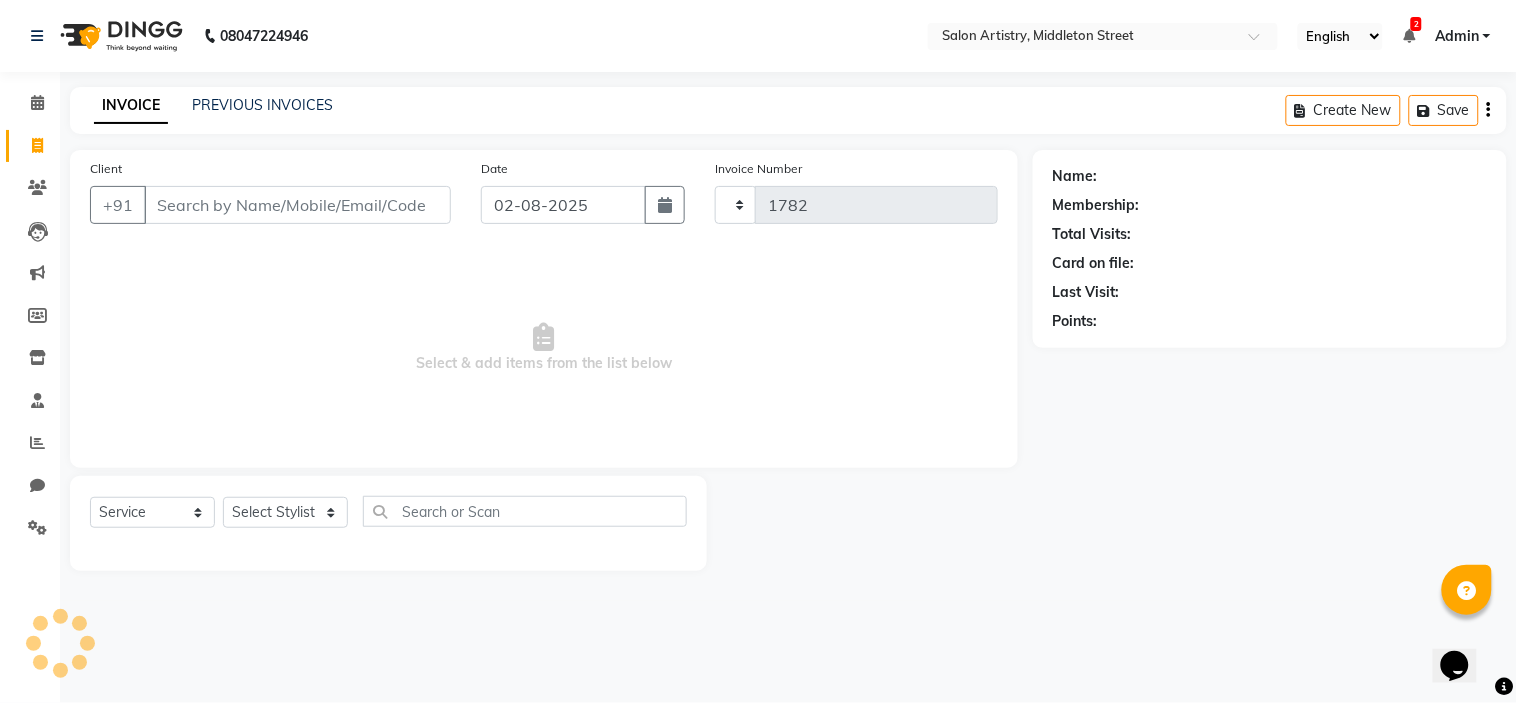 select on "8285" 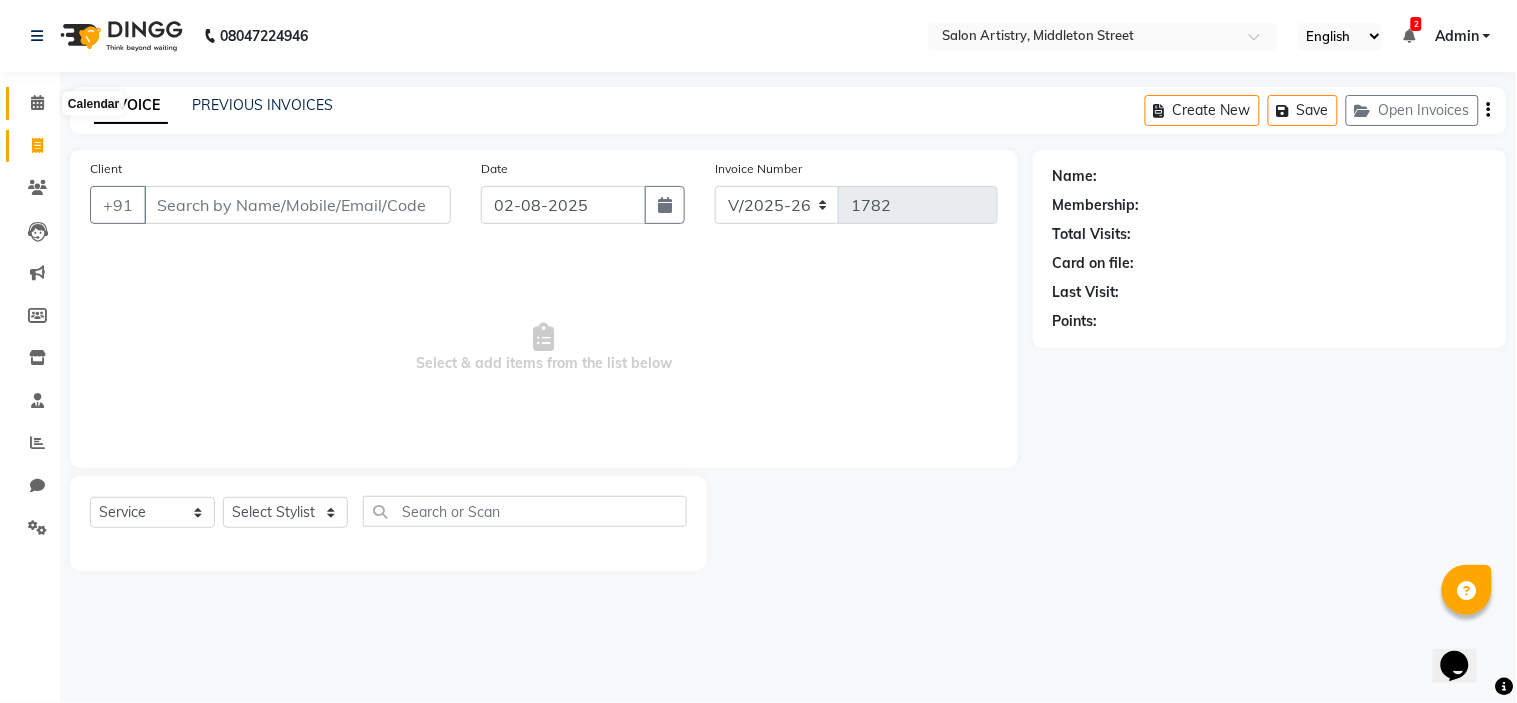 click 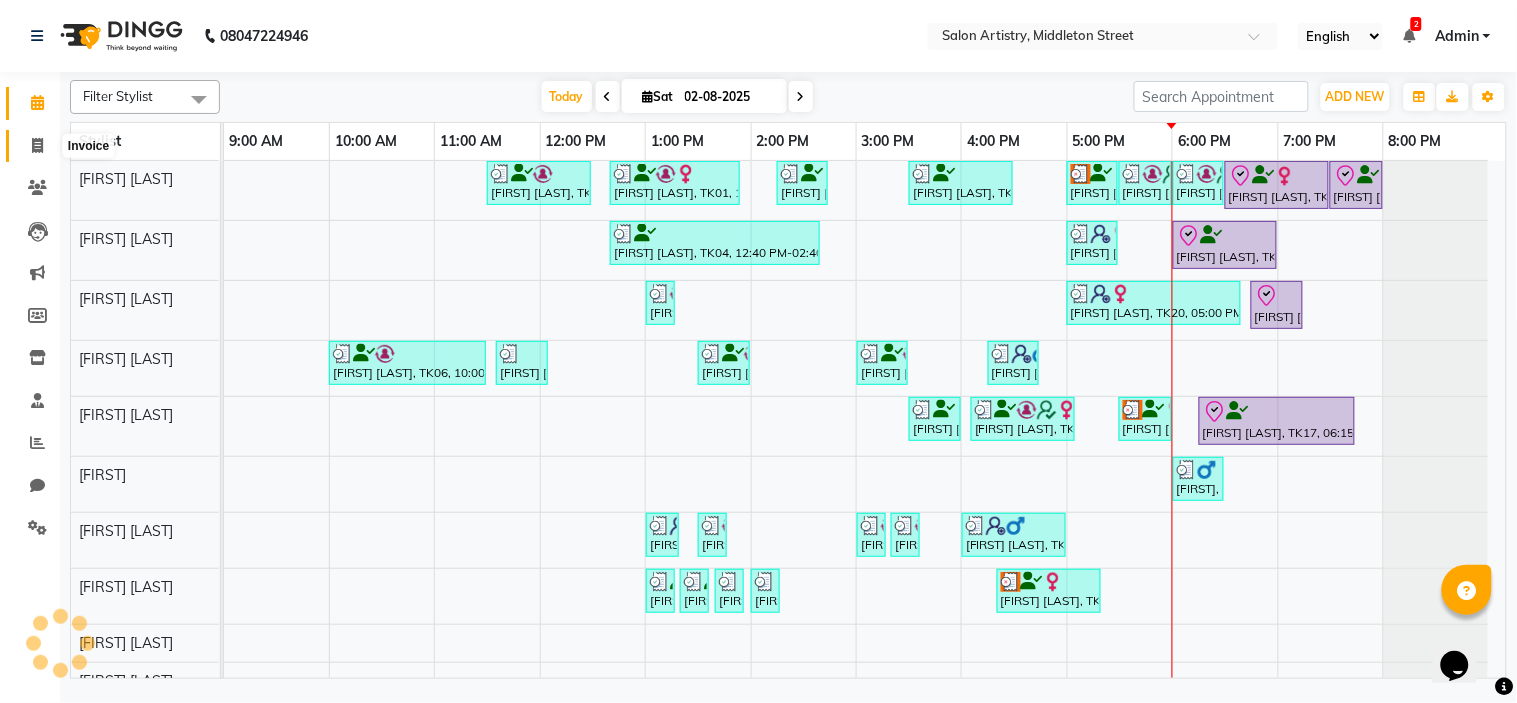 click 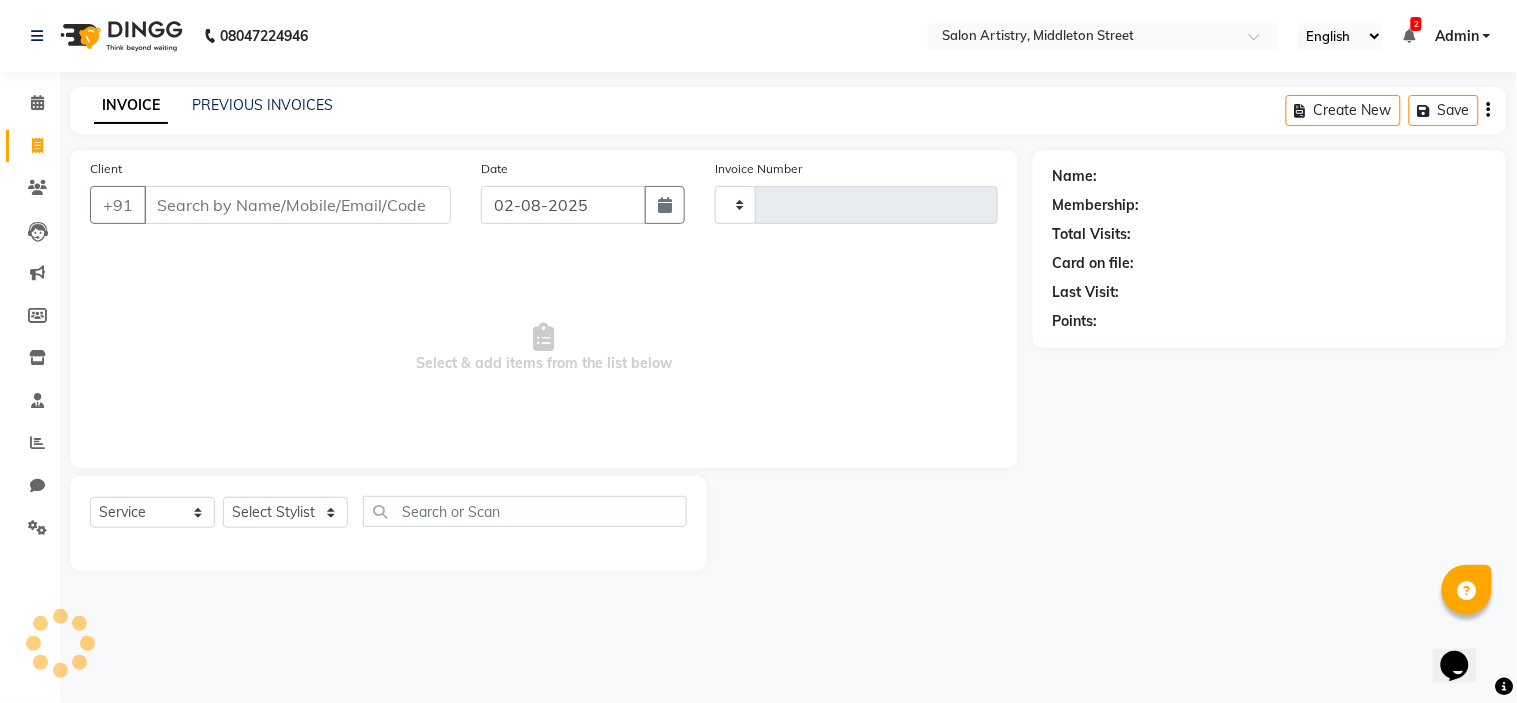 type on "1782" 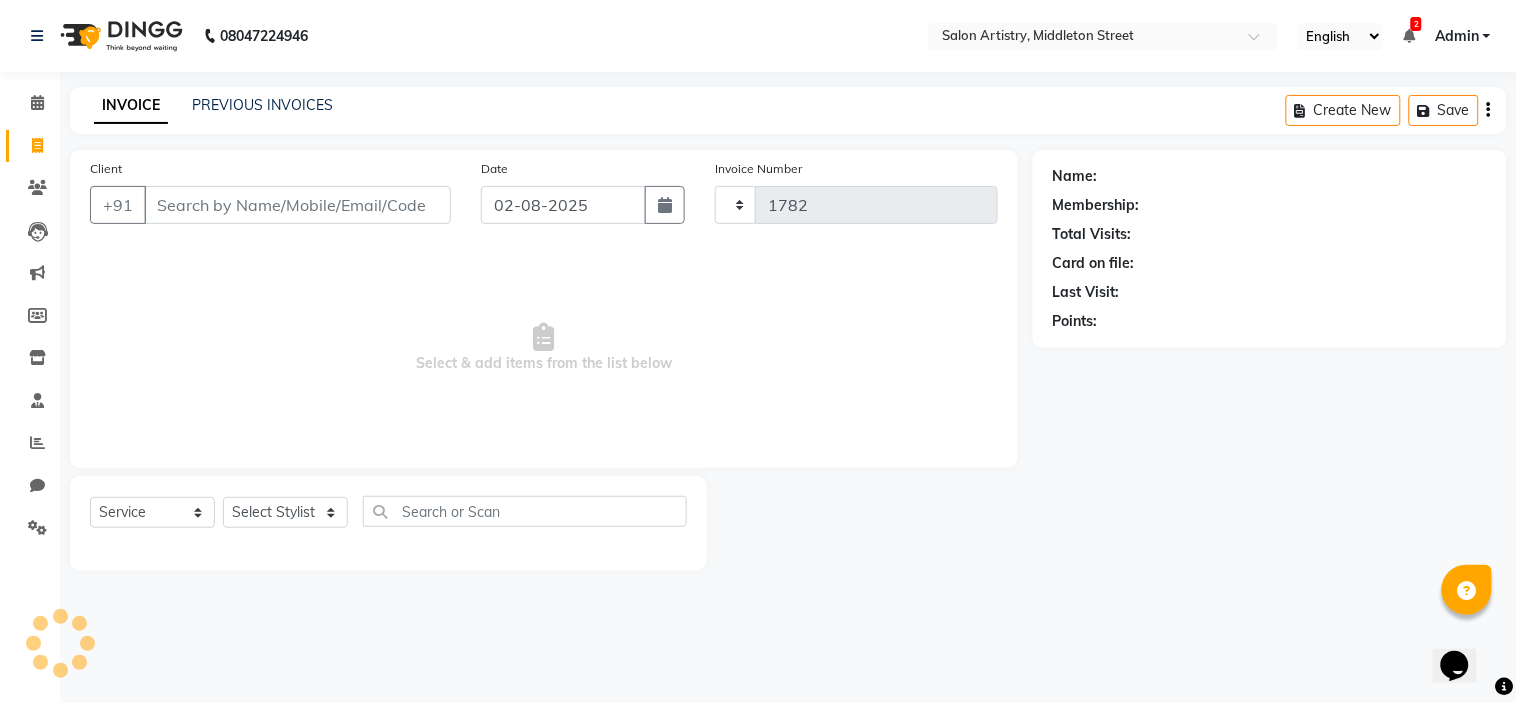 select on "8285" 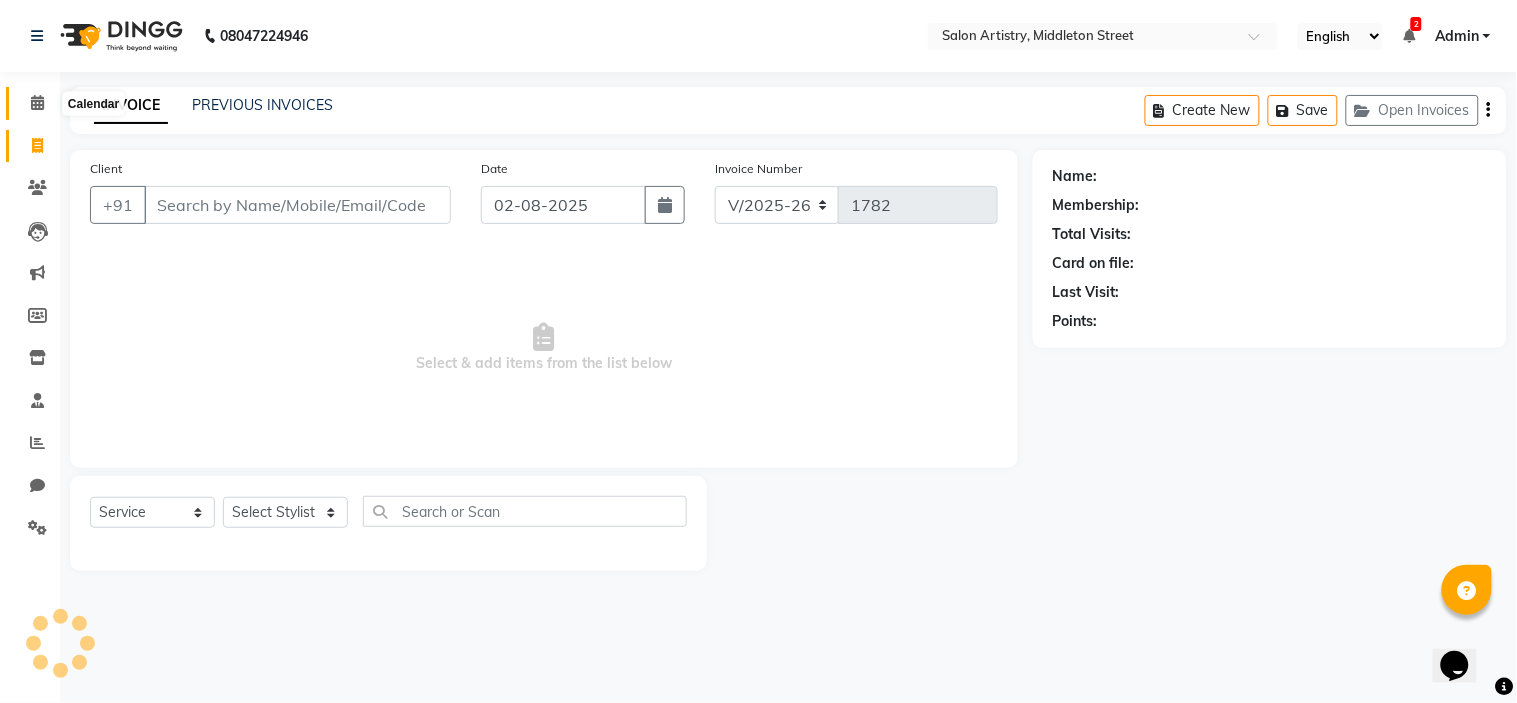 click 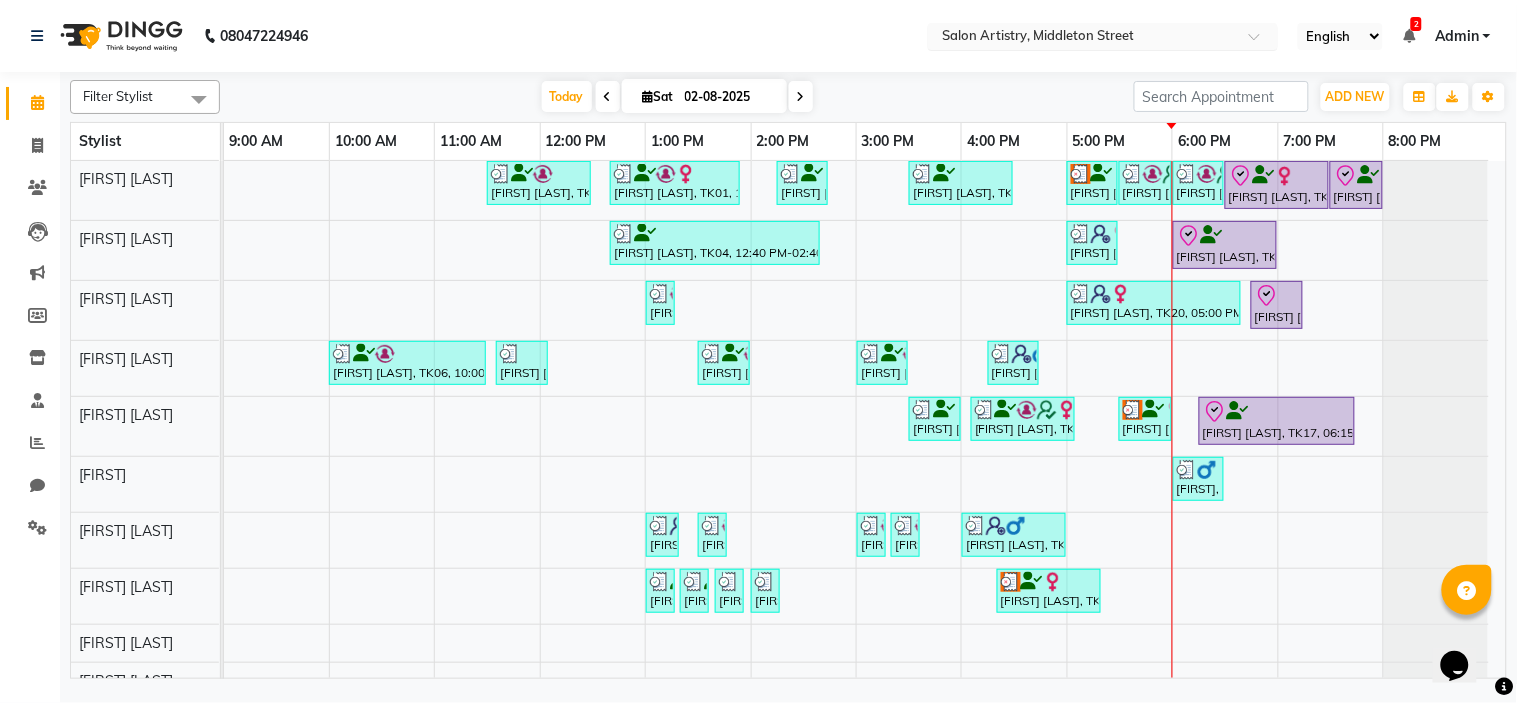 click at bounding box center [1083, 38] 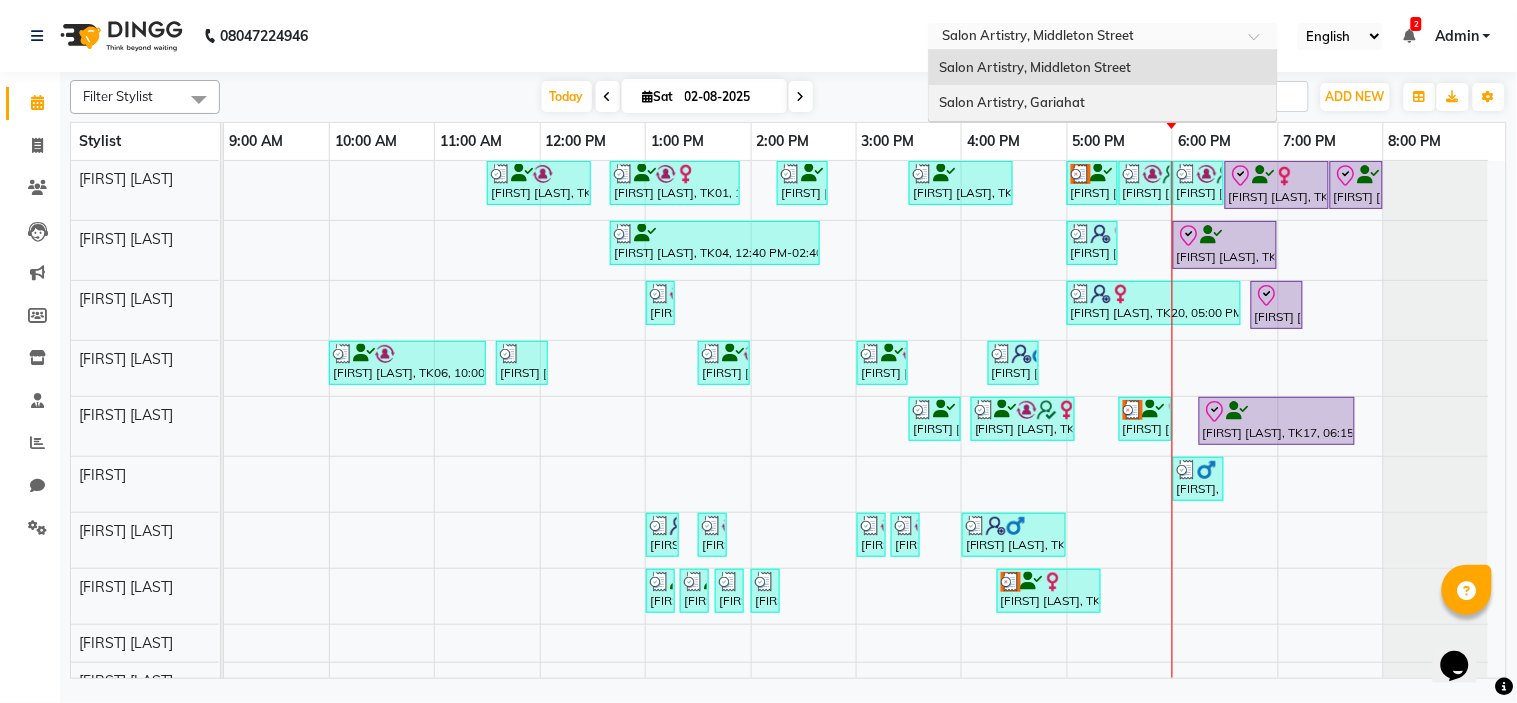click on "Salon Artistry, Gariahat" at bounding box center [1012, 102] 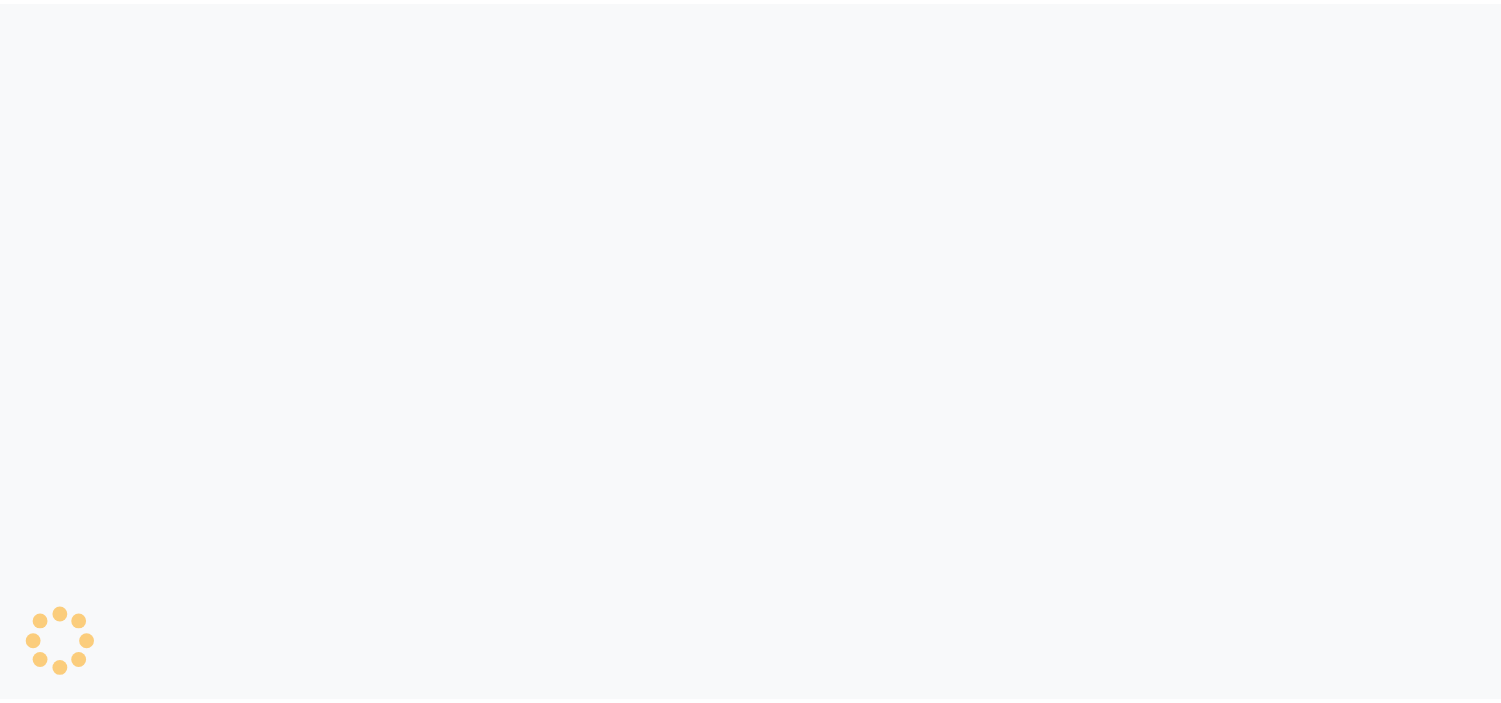 scroll, scrollTop: 0, scrollLeft: 0, axis: both 